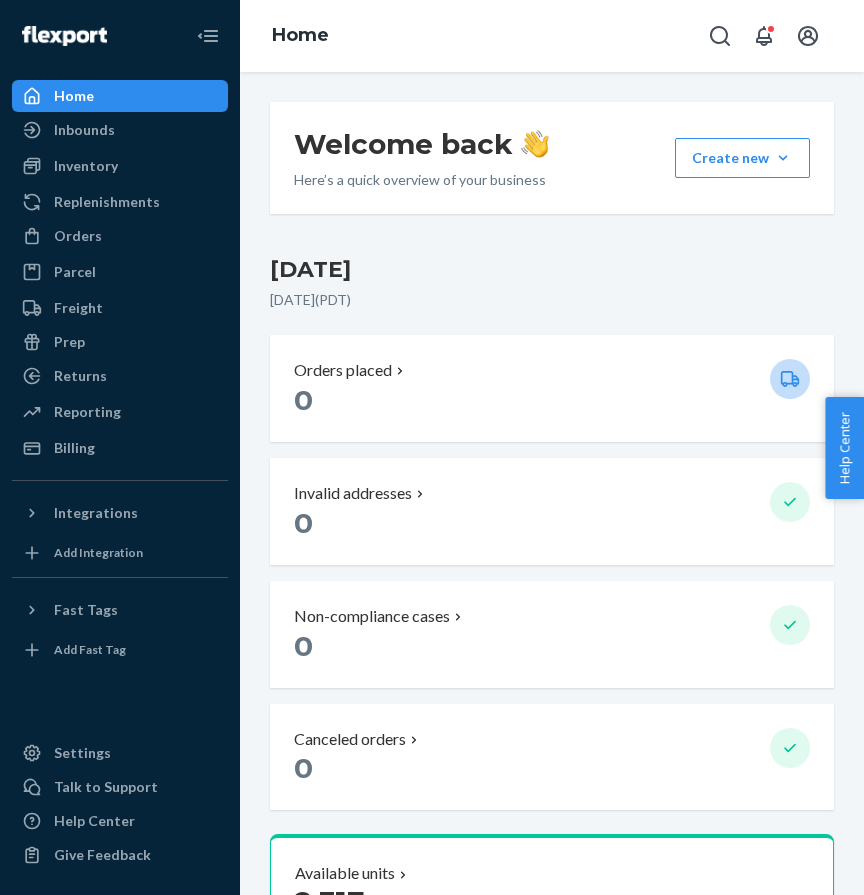 scroll, scrollTop: 0, scrollLeft: 0, axis: both 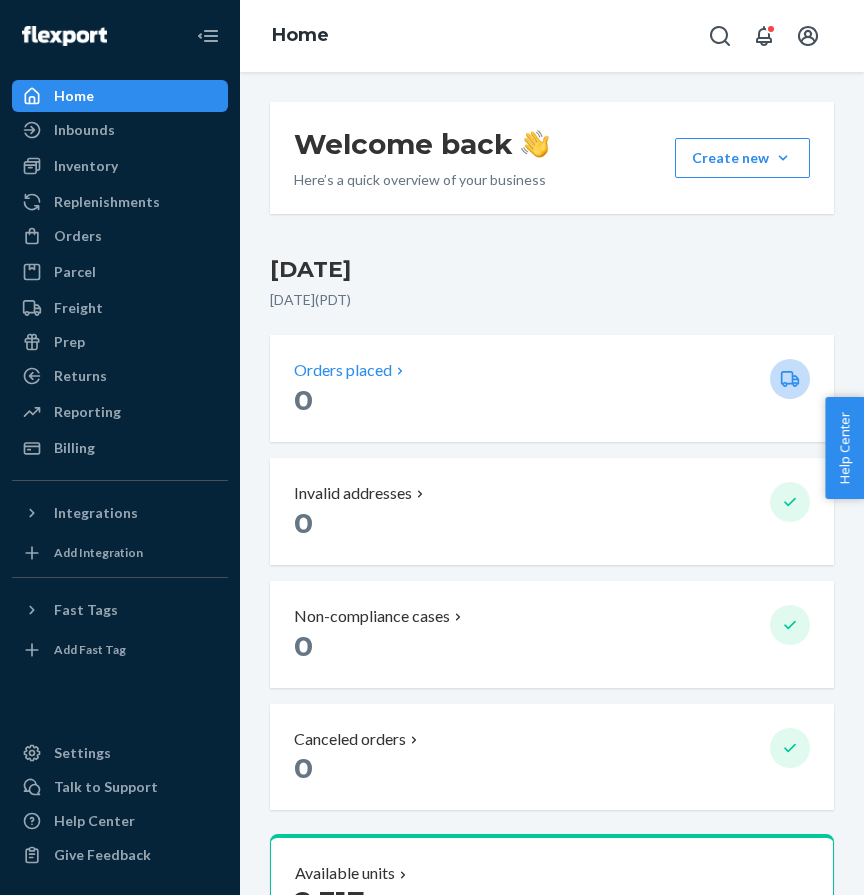 click 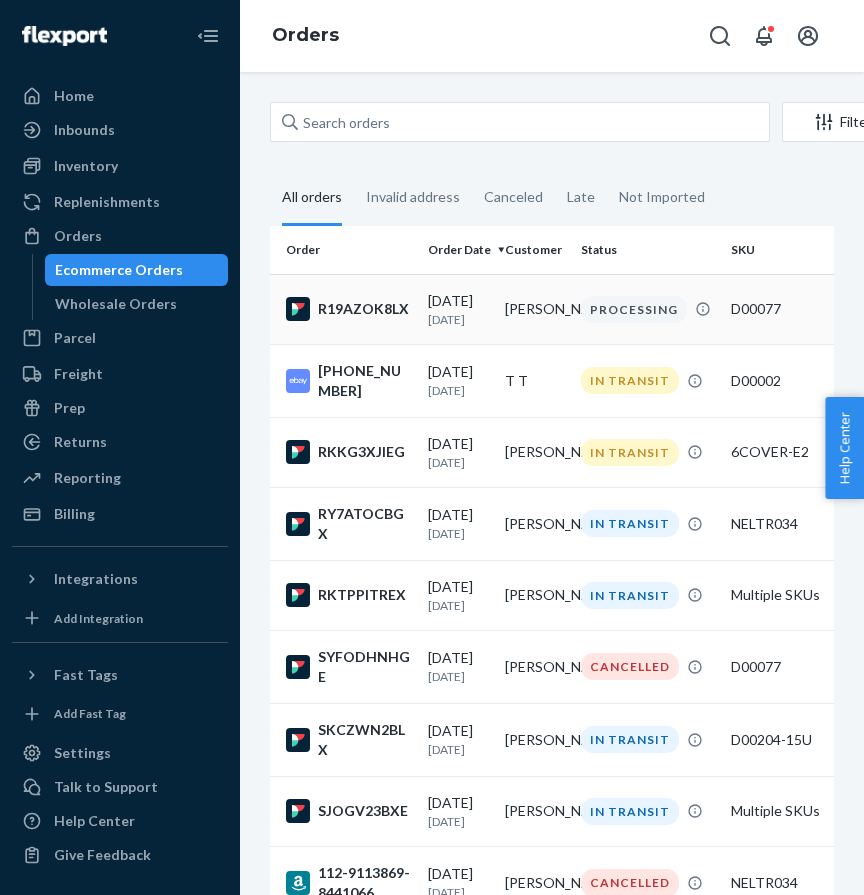 click on "R19AZOK8LX" at bounding box center (345, 309) 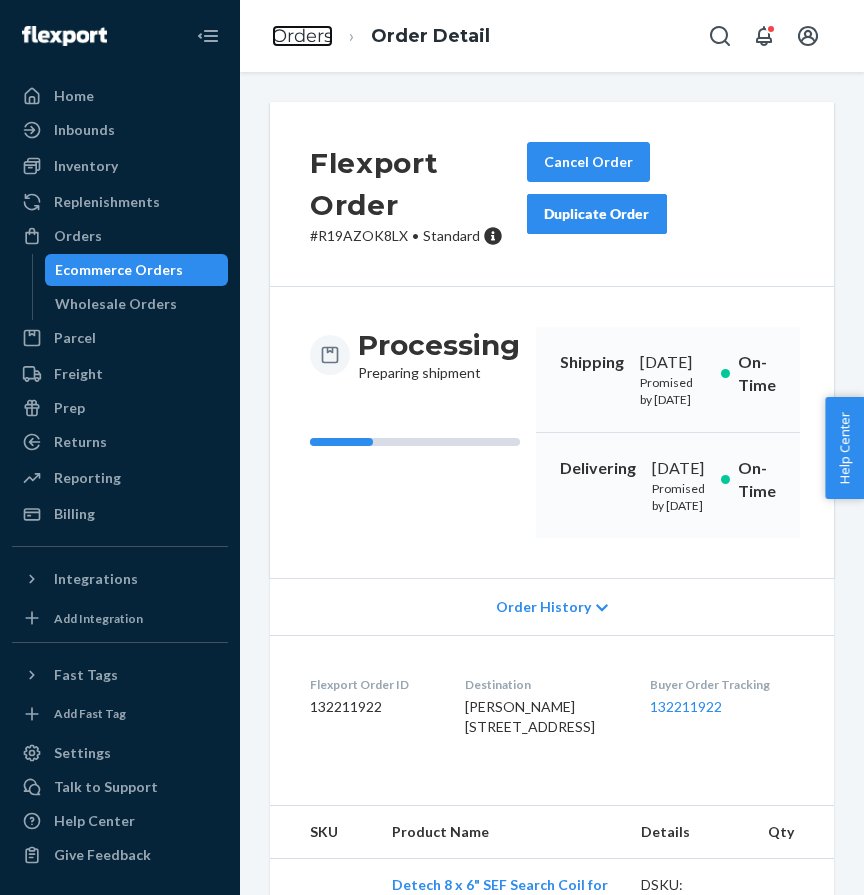 click on "Orders" at bounding box center (302, 36) 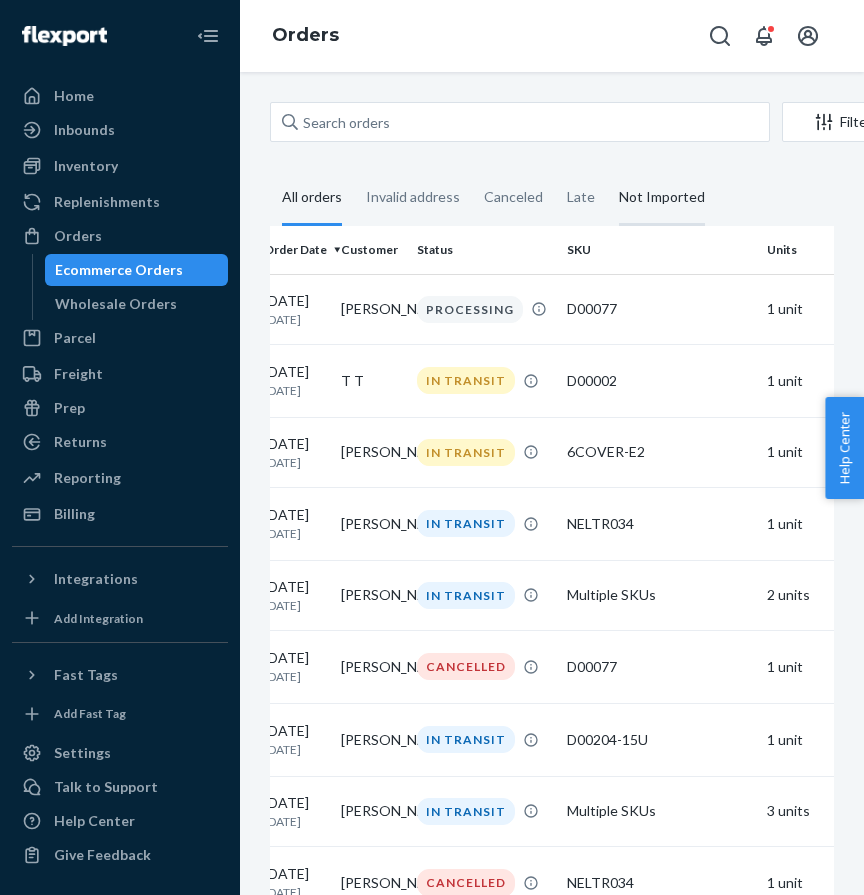 scroll, scrollTop: 0, scrollLeft: 194, axis: horizontal 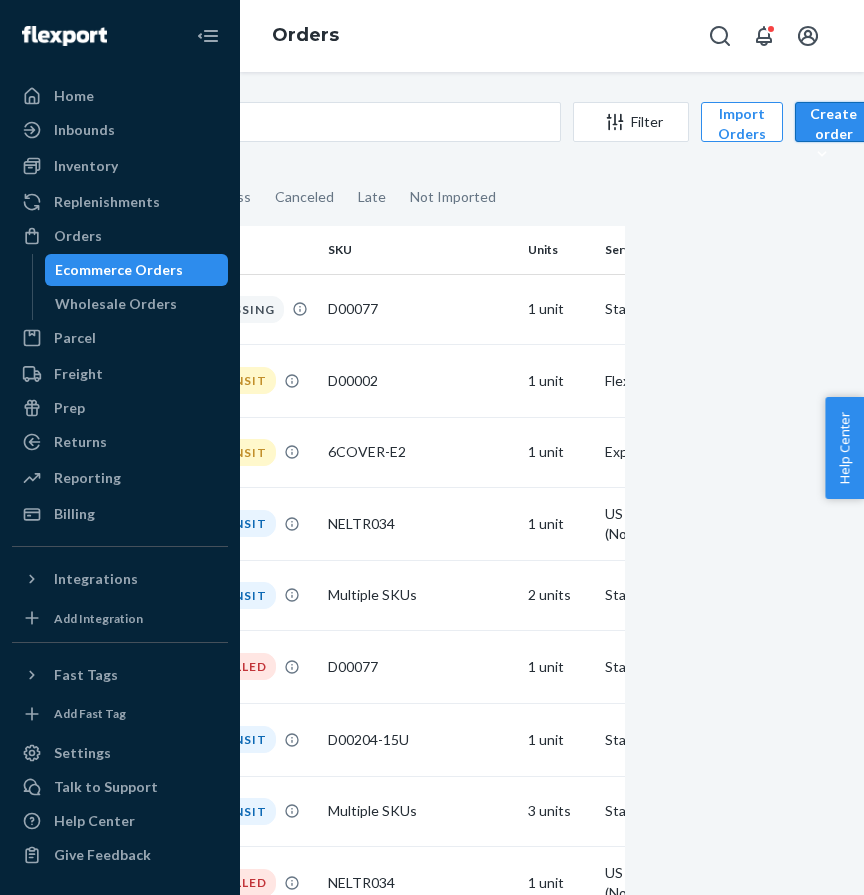 click on "Create order" at bounding box center (833, 134) 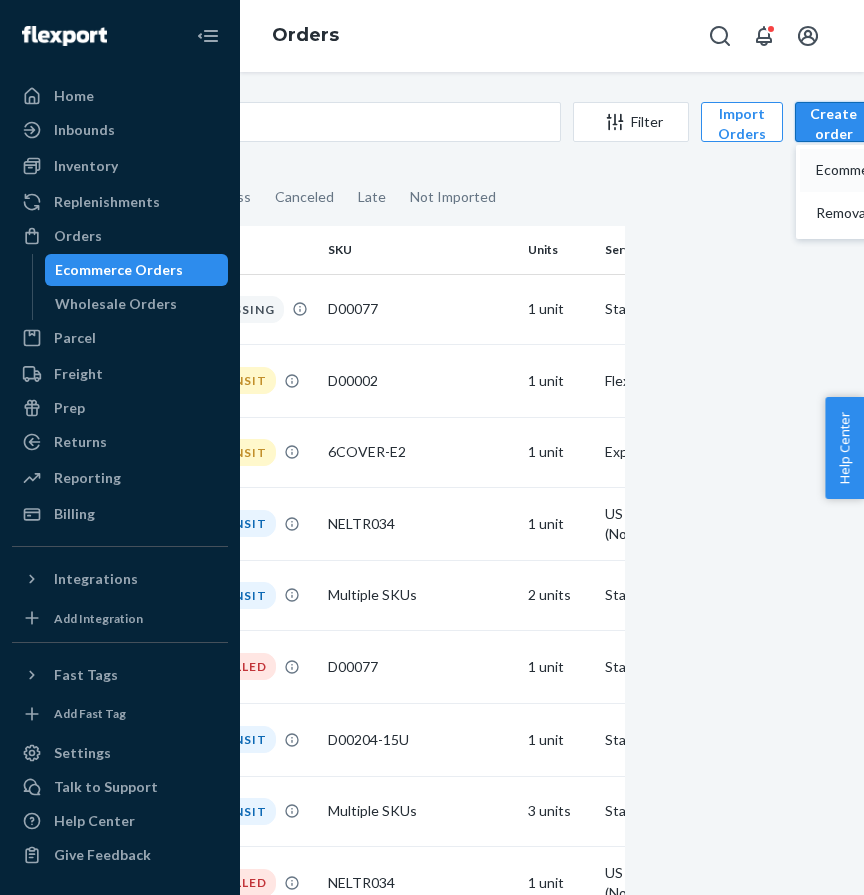click on "Ecommerce order" at bounding box center (878, 170) 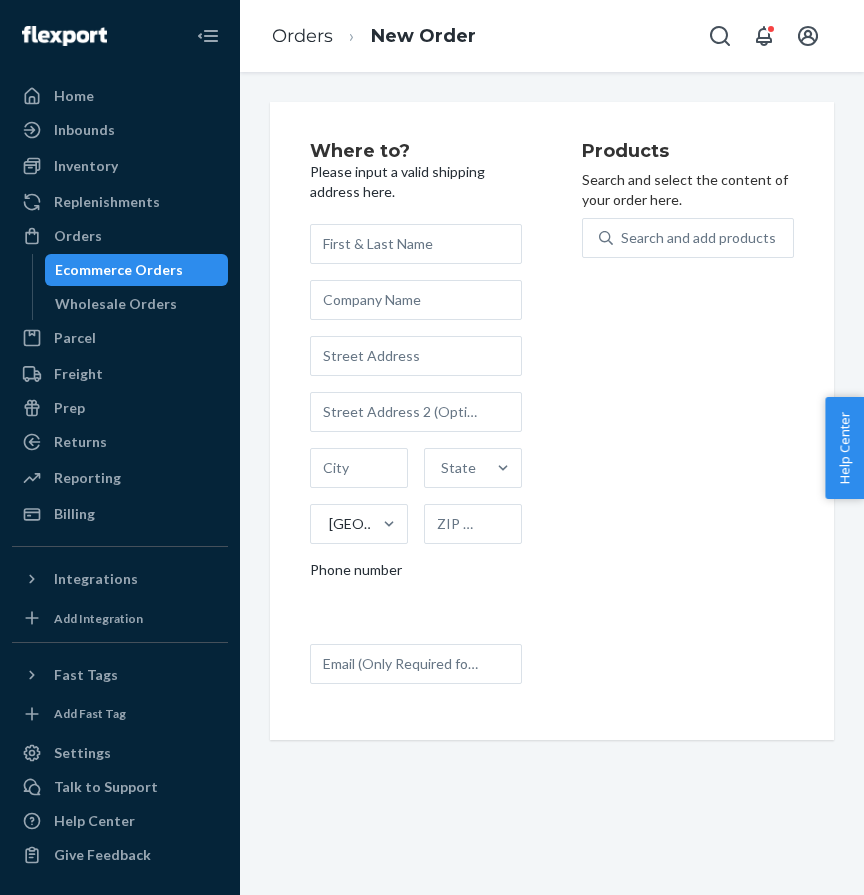 scroll, scrollTop: 0, scrollLeft: 0, axis: both 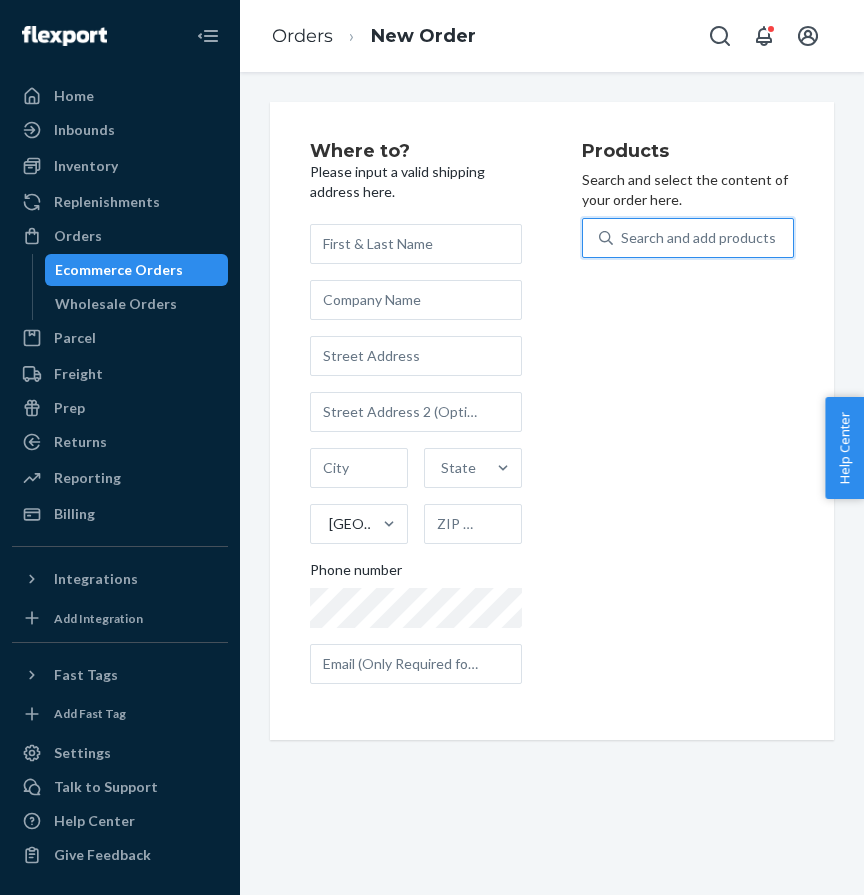 click on "Search and add products" at bounding box center [703, 238] 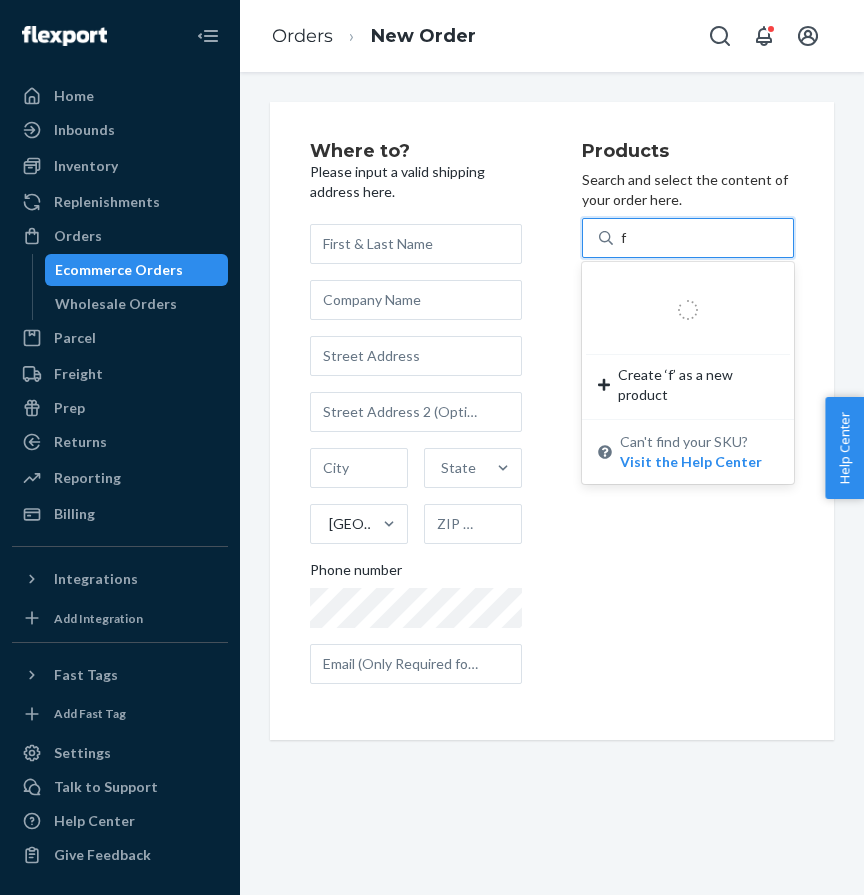 type on "f5" 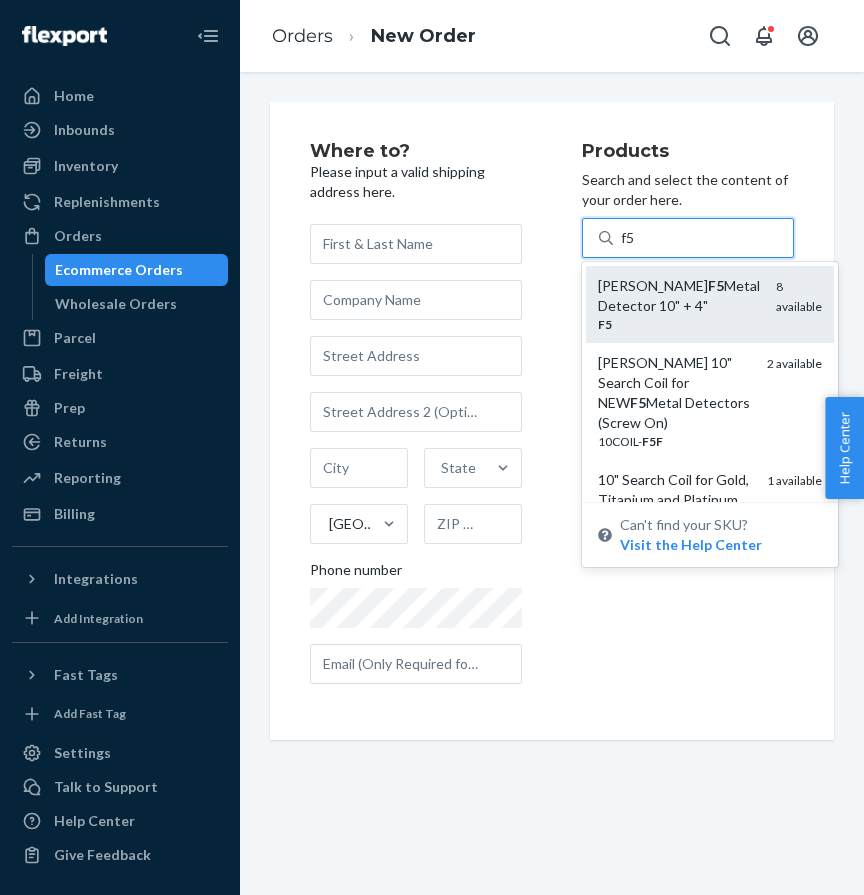 click on "[PERSON_NAME]  F5  Metal Detector 10" + 4"" at bounding box center [679, 296] 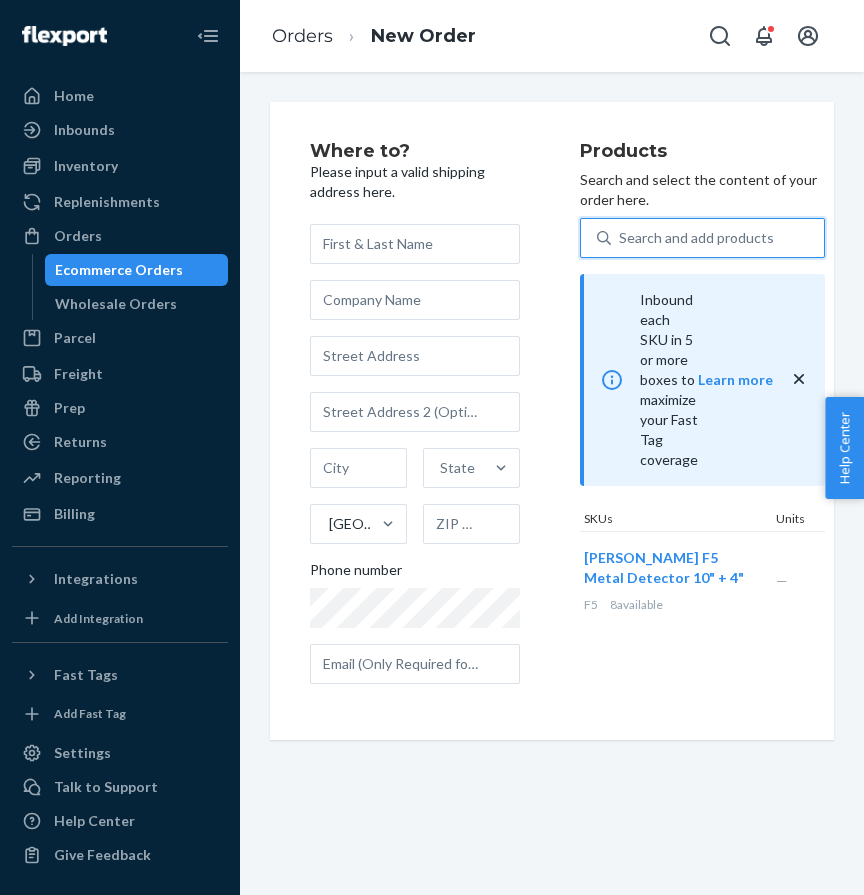 click on "Search and add products" at bounding box center (696, 238) 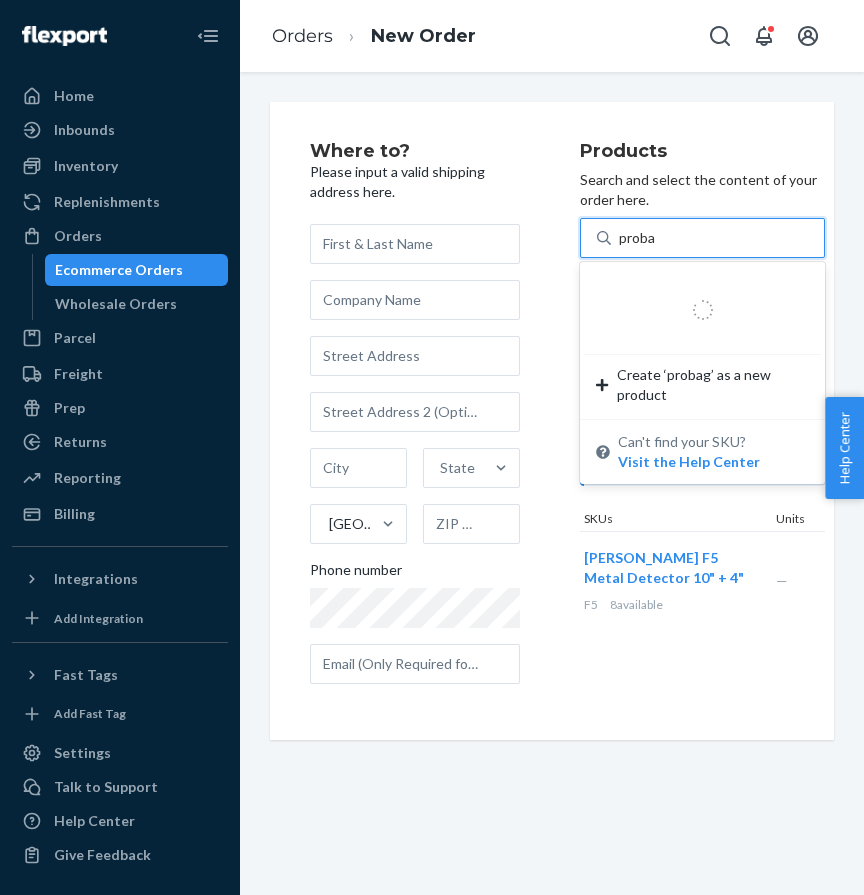 type on "probag" 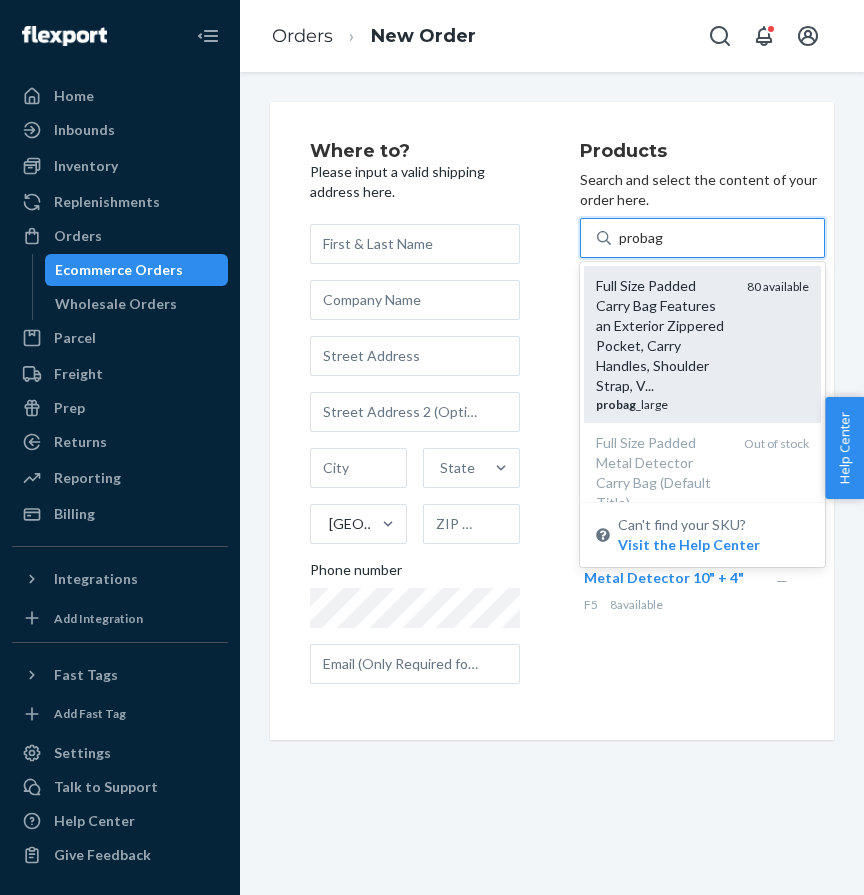 scroll, scrollTop: 53, scrollLeft: 0, axis: vertical 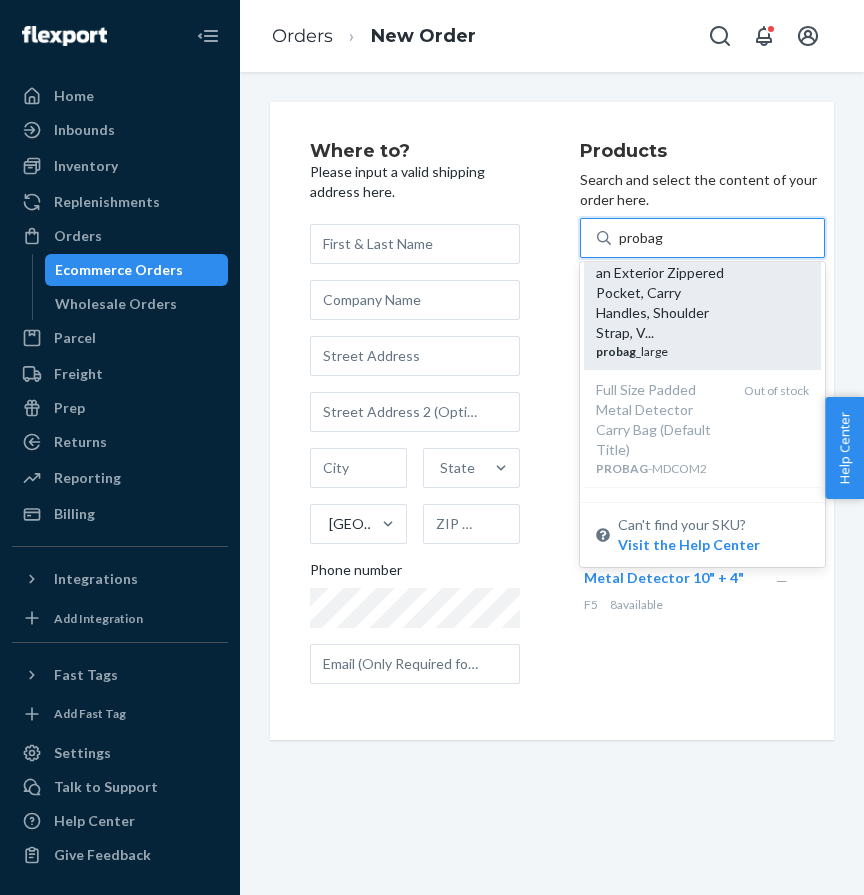 click on "Full Size Padded Carry Bag Features an Exterior Zippered Pocket, Carry Handles, Shoulder Strap, V..." at bounding box center [663, 283] 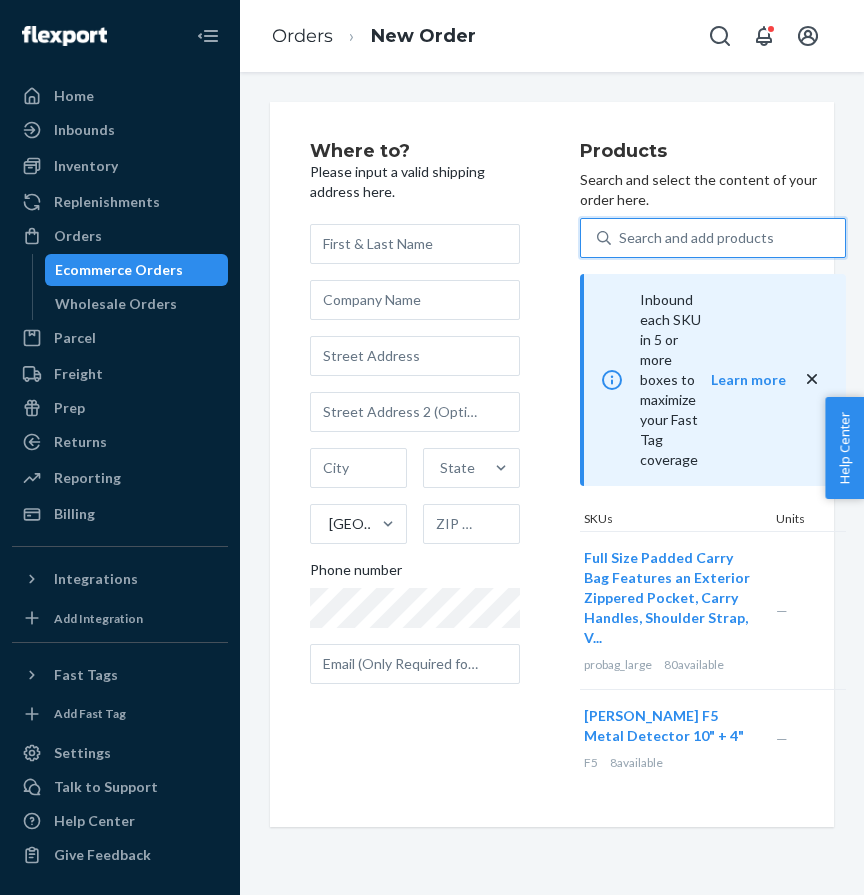 click on "Search and add products" at bounding box center (696, 238) 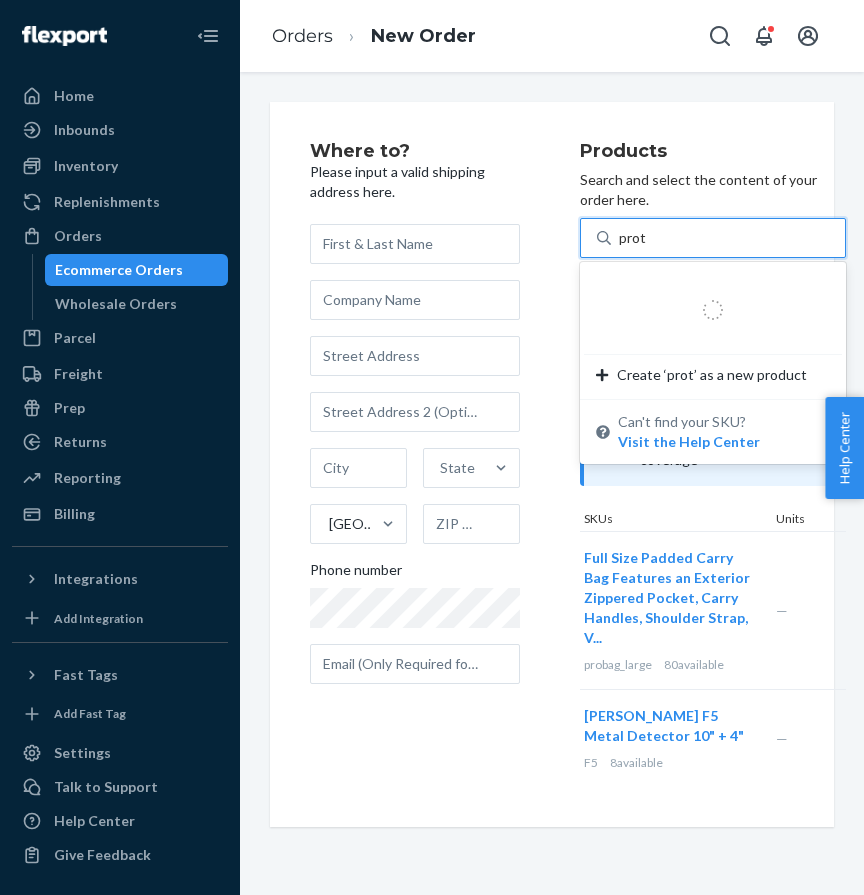 type on "protr" 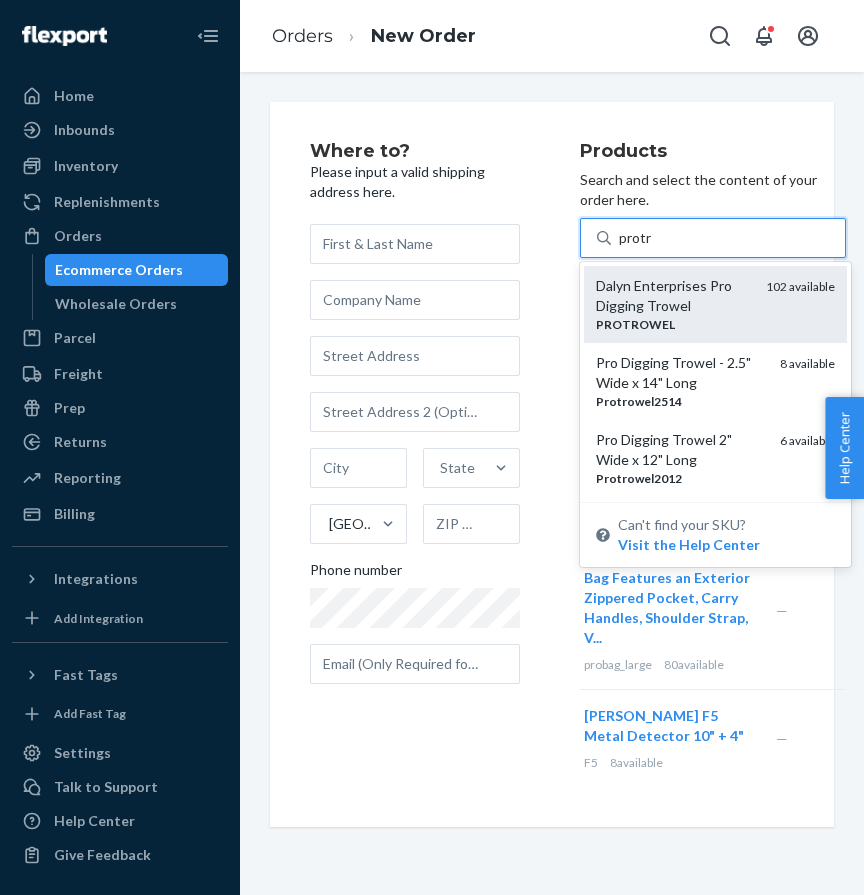 click on "Dalyn Enterprises Pro Digging Trowel" at bounding box center (673, 296) 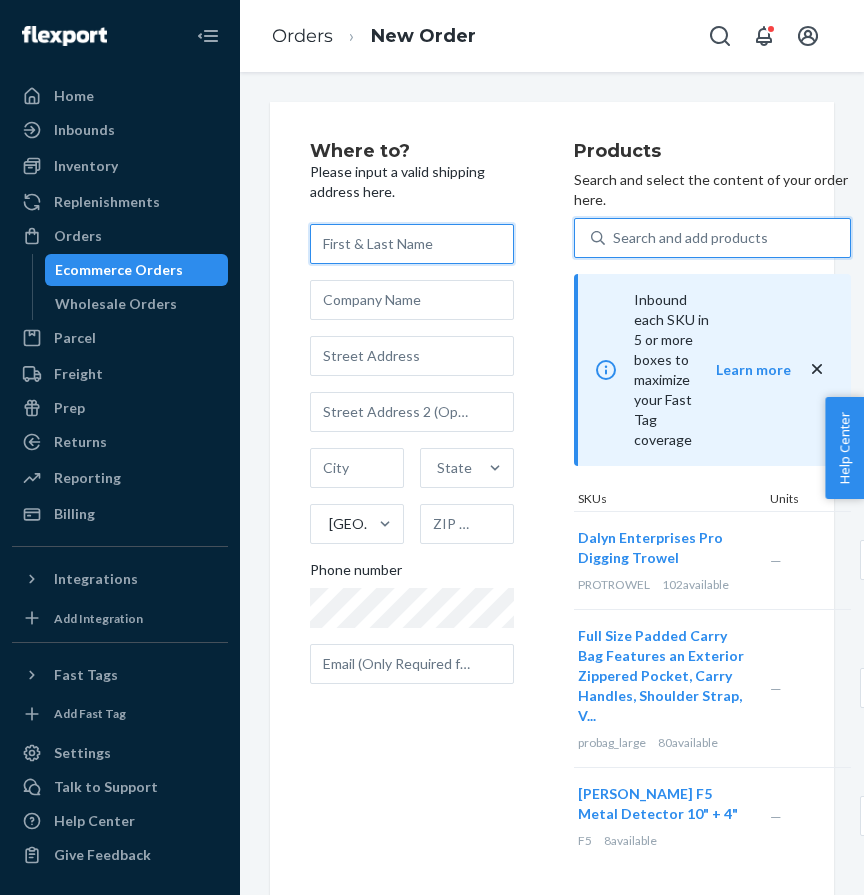click at bounding box center [412, 244] 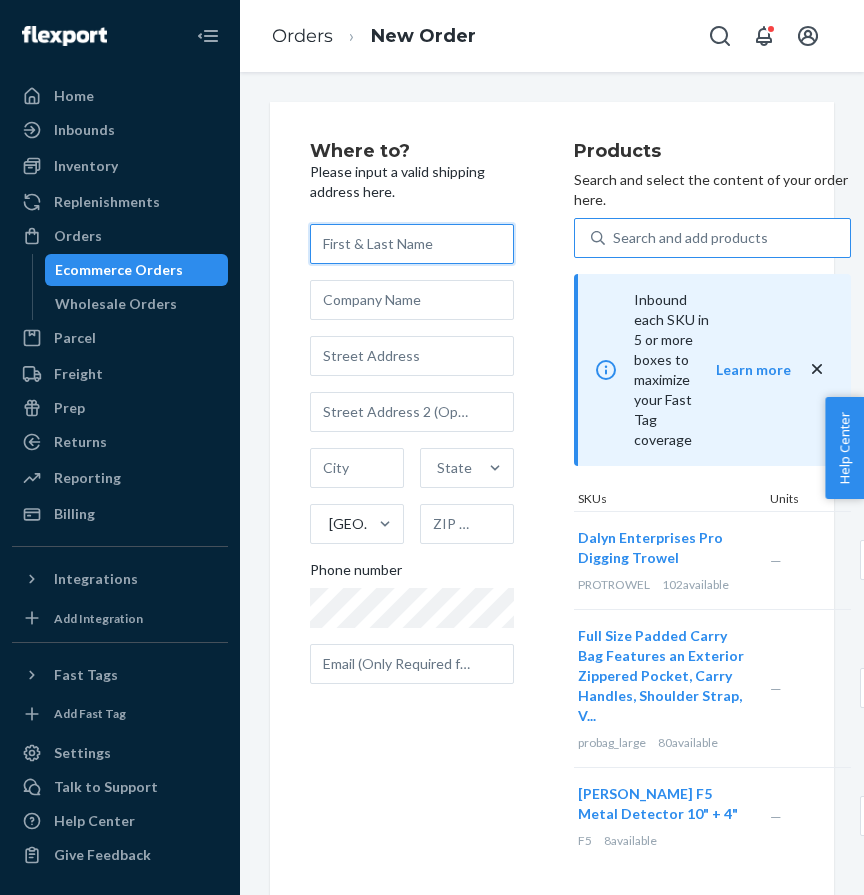 paste on "[PERSON_NAME]" 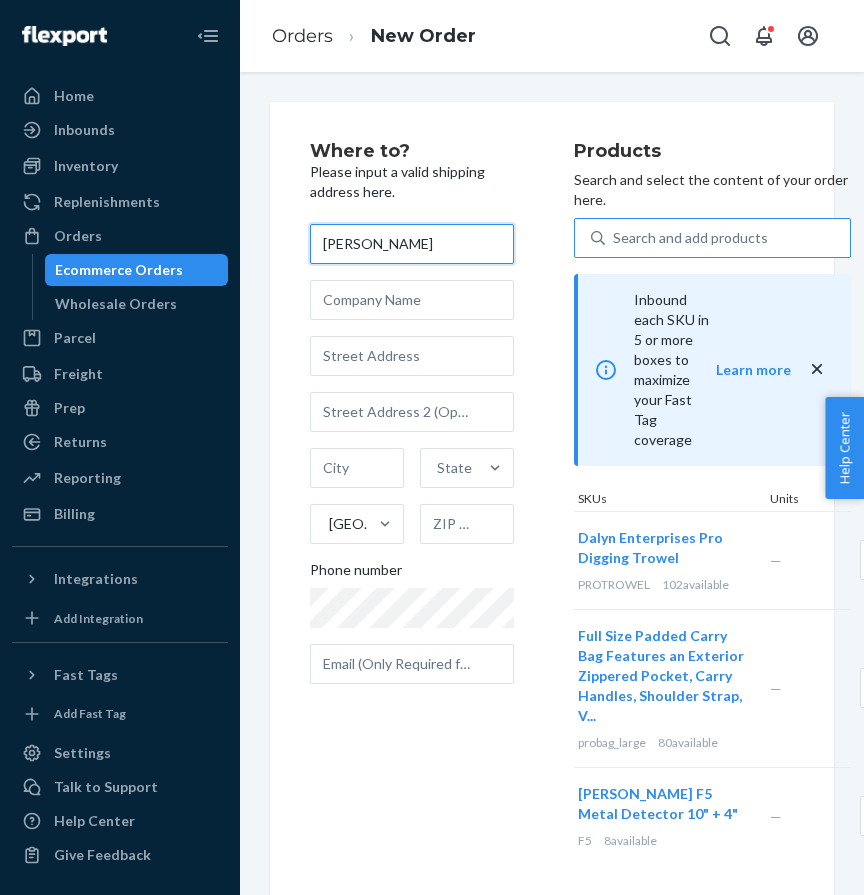 type on "[PERSON_NAME]" 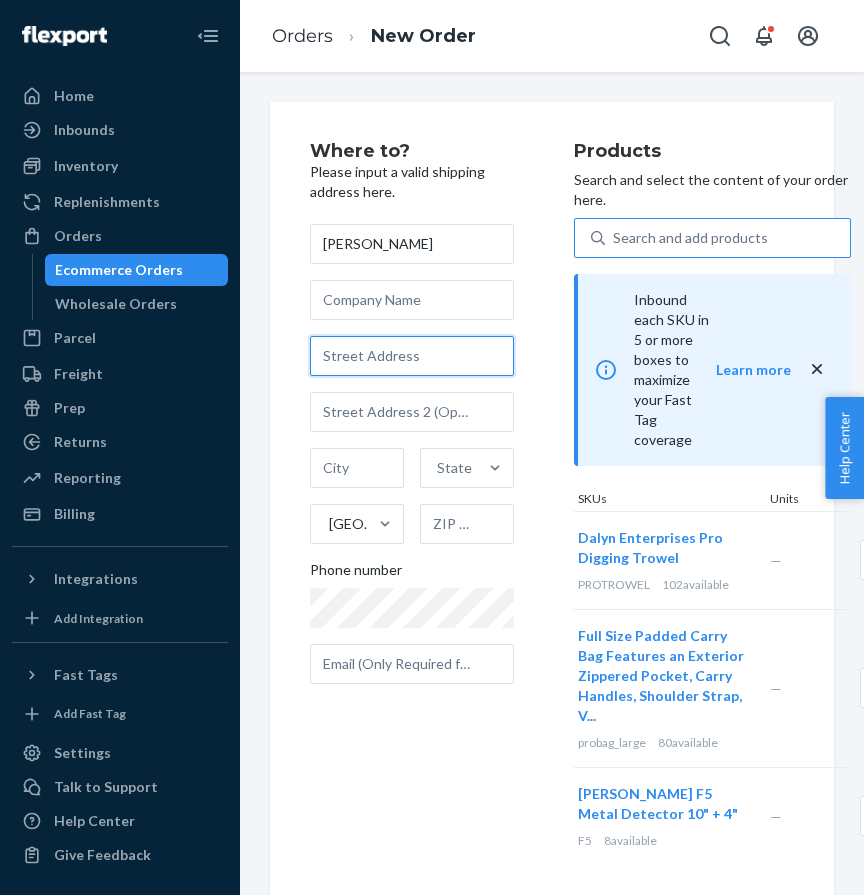 click at bounding box center (412, 356) 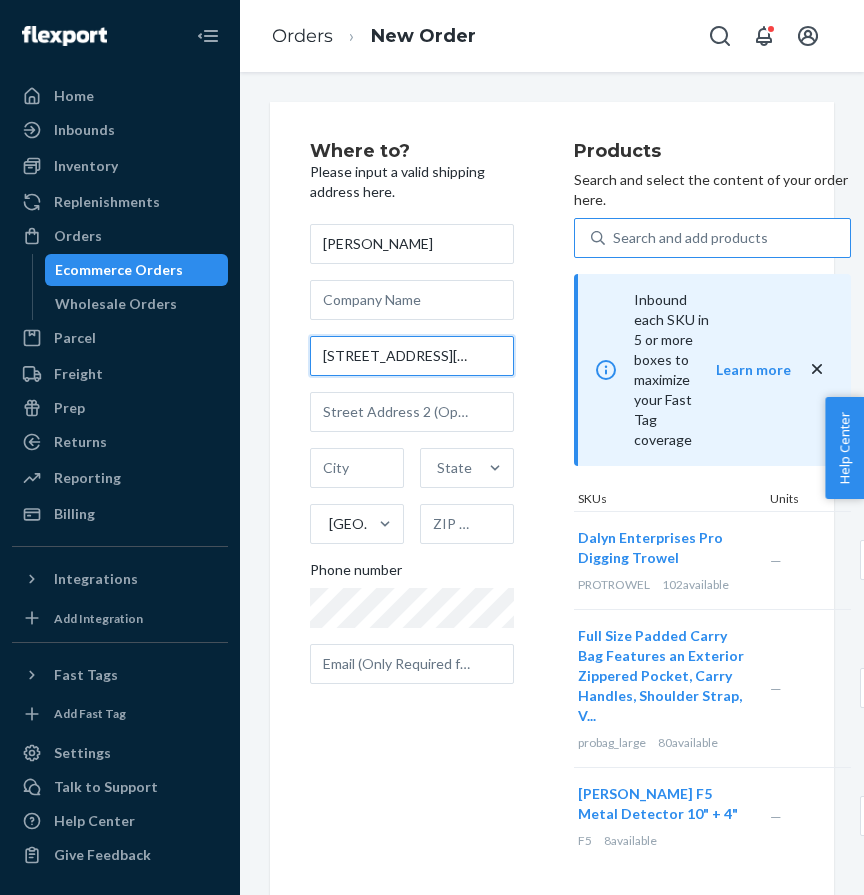 scroll, scrollTop: 0, scrollLeft: 122, axis: horizontal 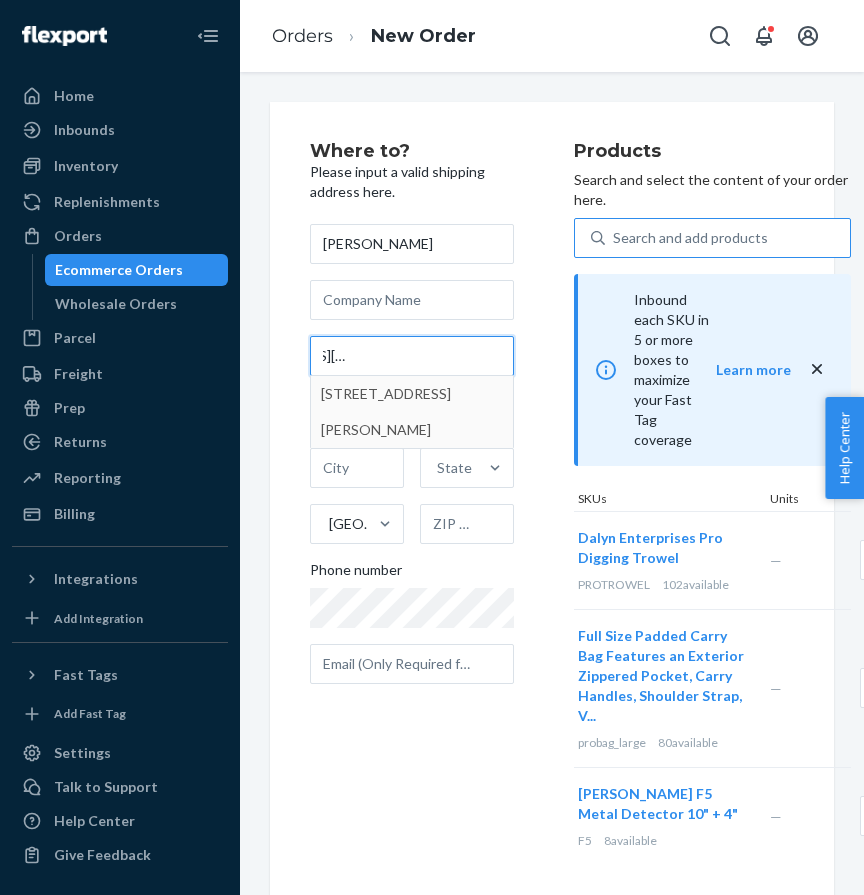 type on "[STREET_ADDRESS][PERSON_NAME][PERSON_NAME]" 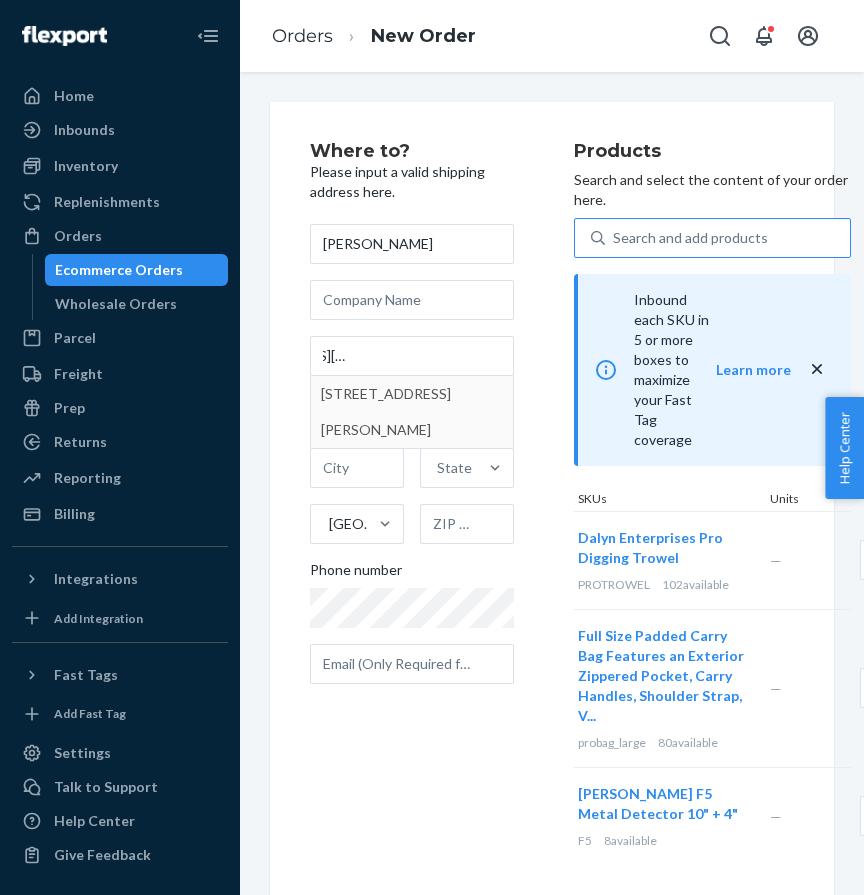 type on "[PERSON_NAME]" 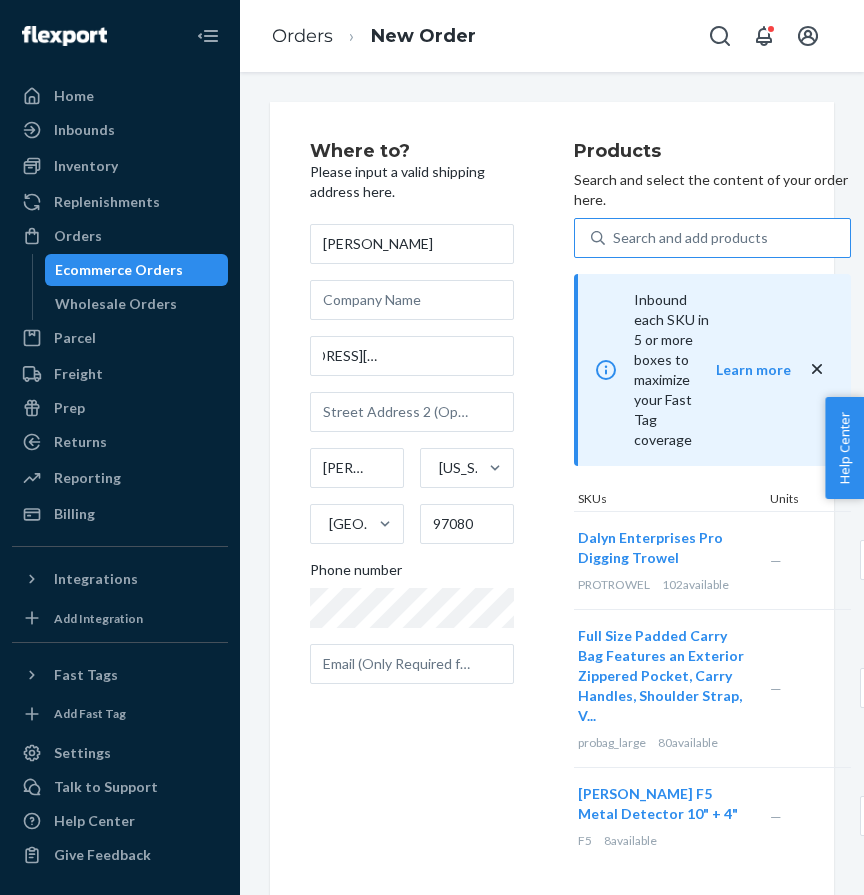 scroll, scrollTop: 0, scrollLeft: 0, axis: both 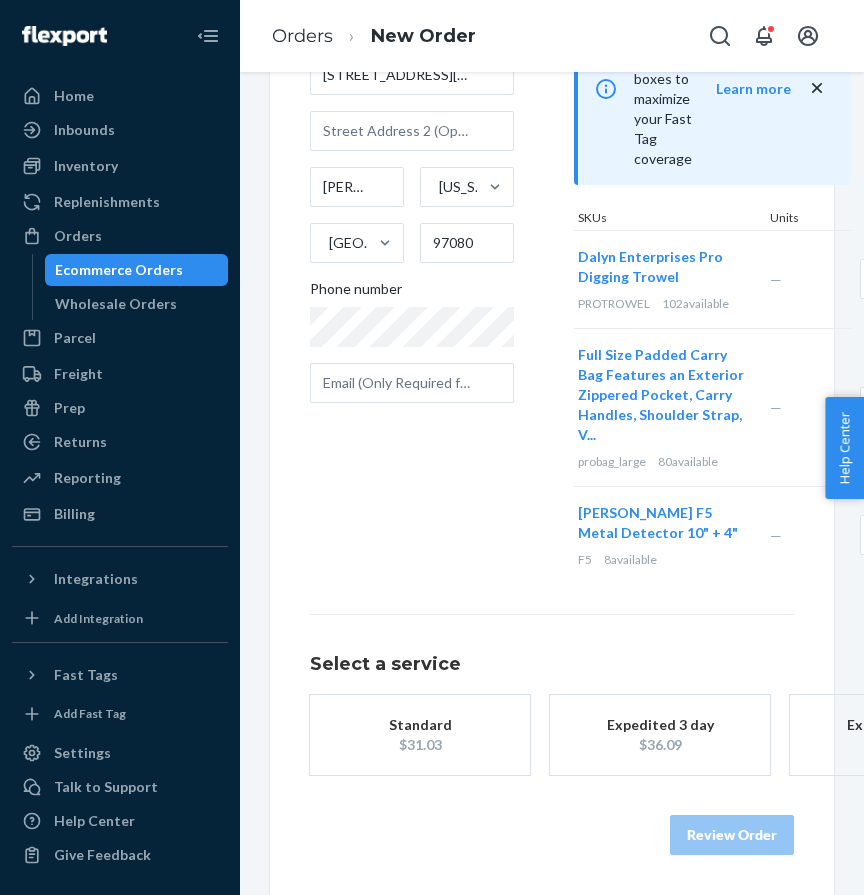 click on "Standard" at bounding box center (420, 725) 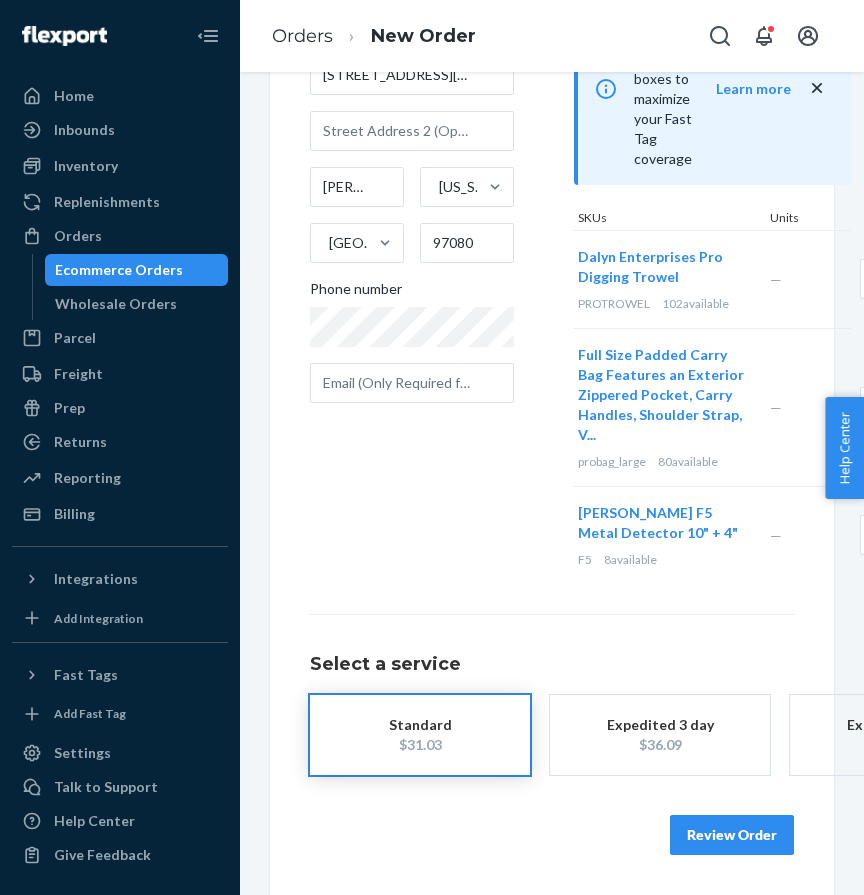 click on "Review Order" at bounding box center [552, 825] 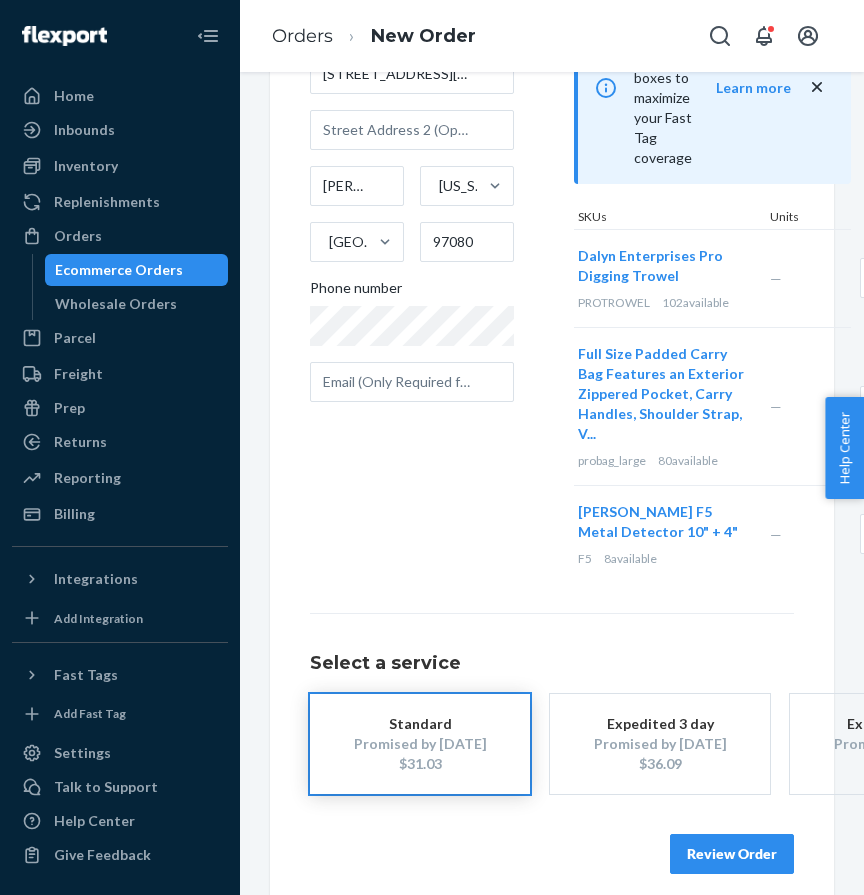 click on "Review Order" at bounding box center (732, 854) 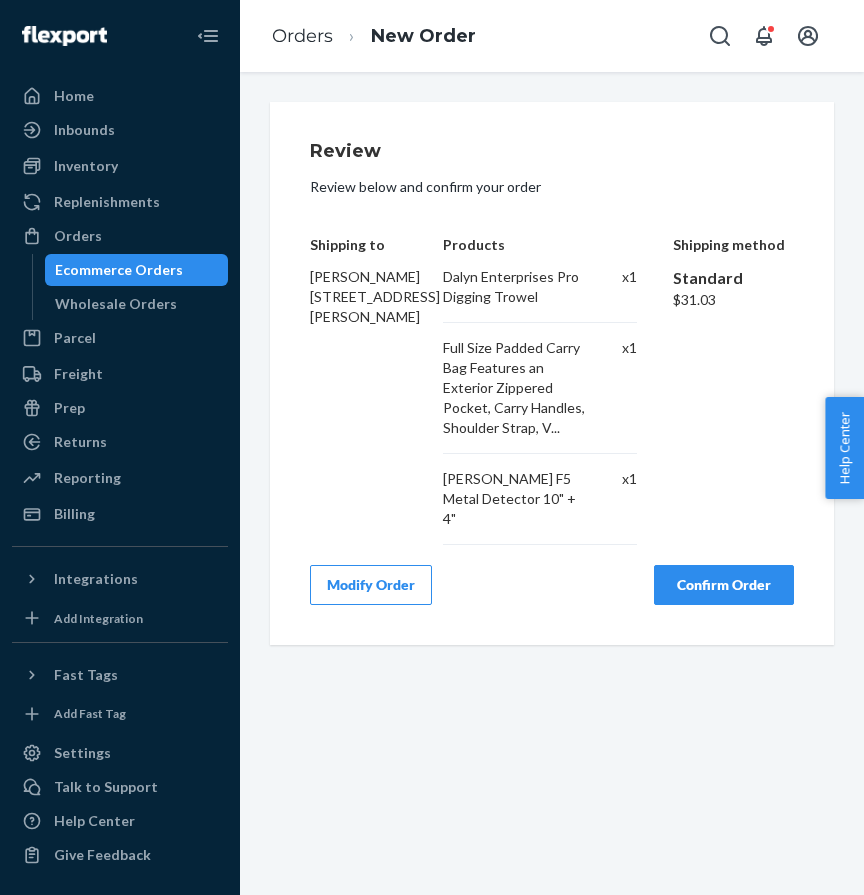 scroll, scrollTop: 0, scrollLeft: 0, axis: both 